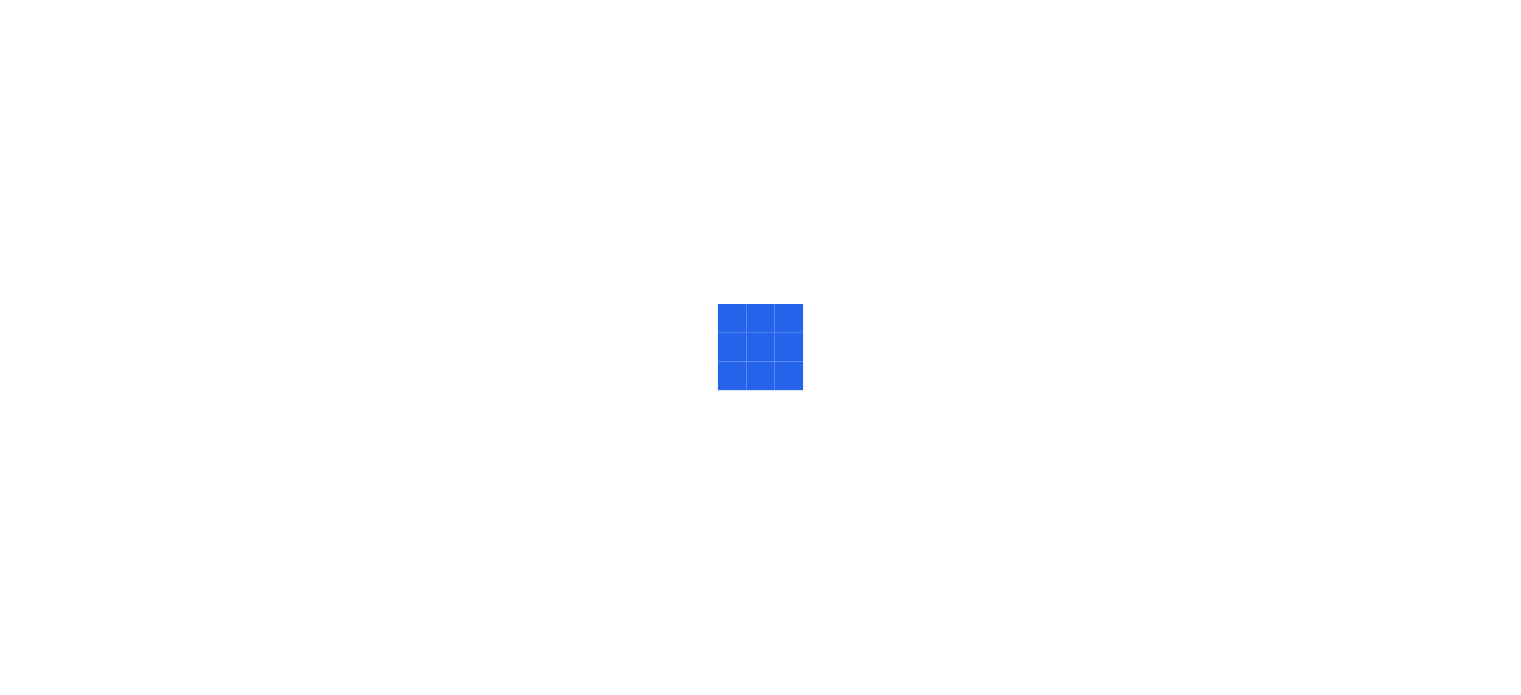 scroll, scrollTop: 0, scrollLeft: 0, axis: both 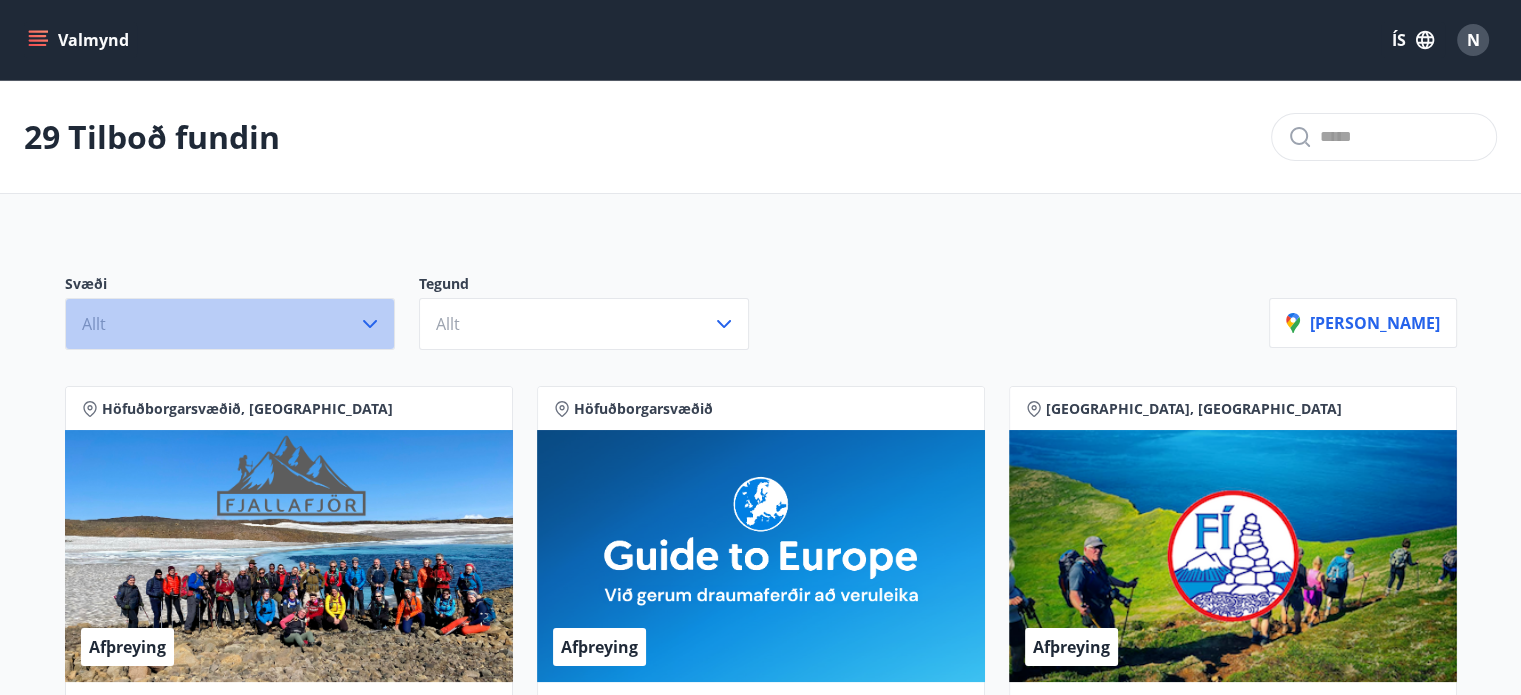 click 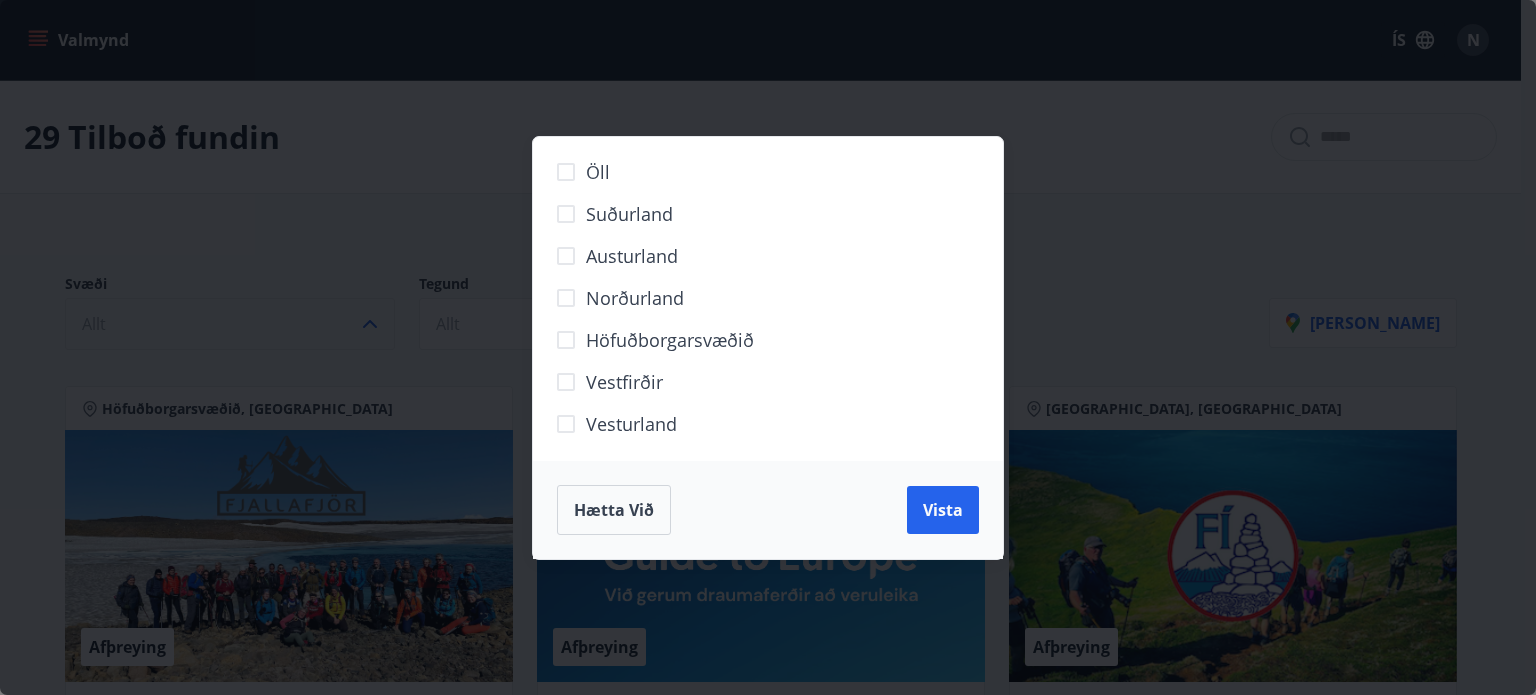 click on "Suðurland" at bounding box center [629, 214] 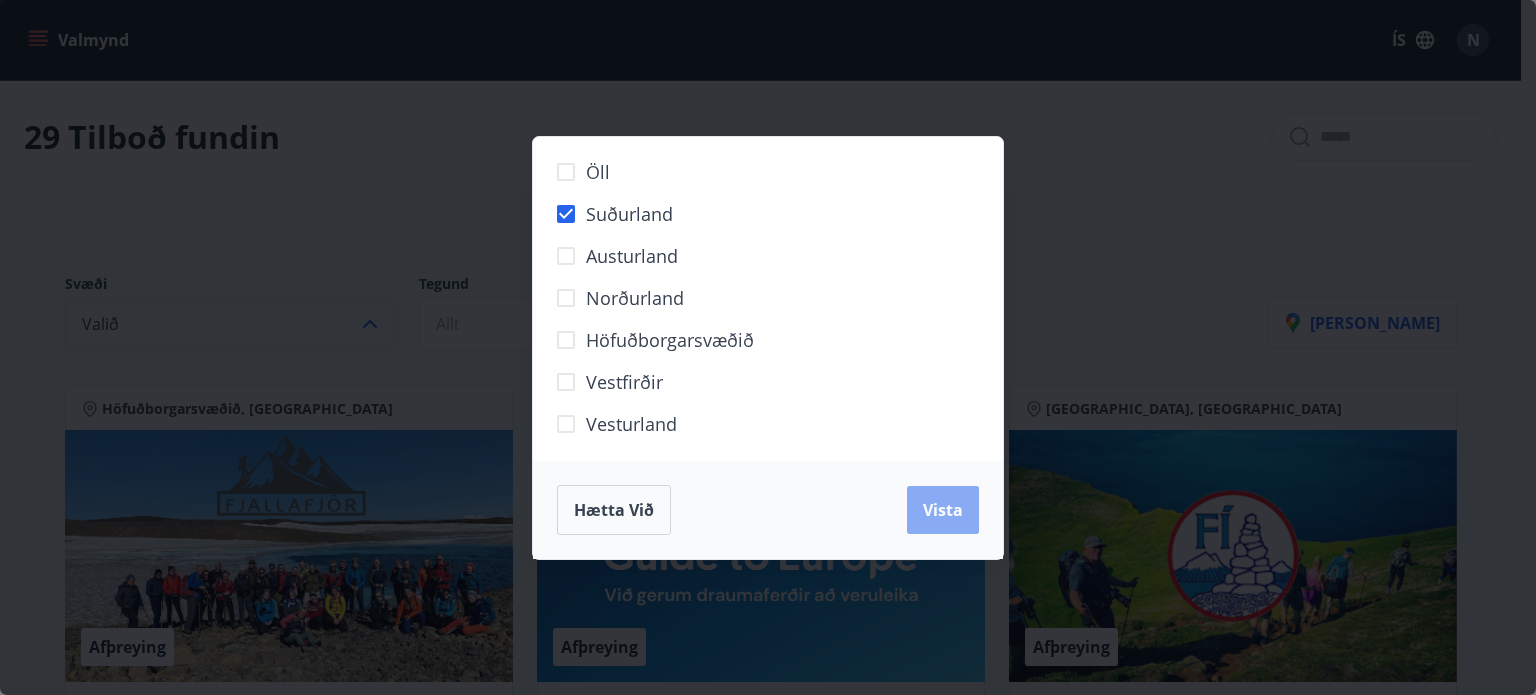 click on "Vista" at bounding box center [943, 510] 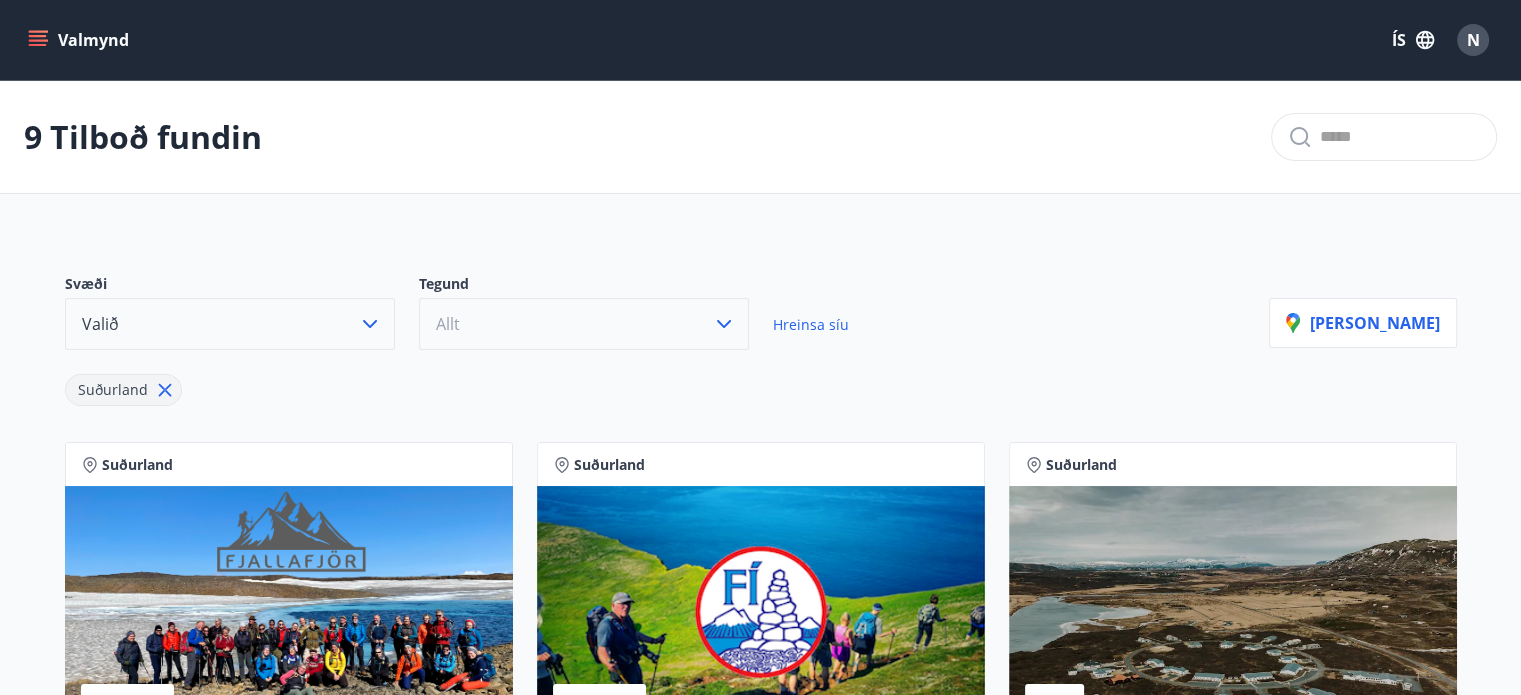 click on "Allt" at bounding box center [584, 324] 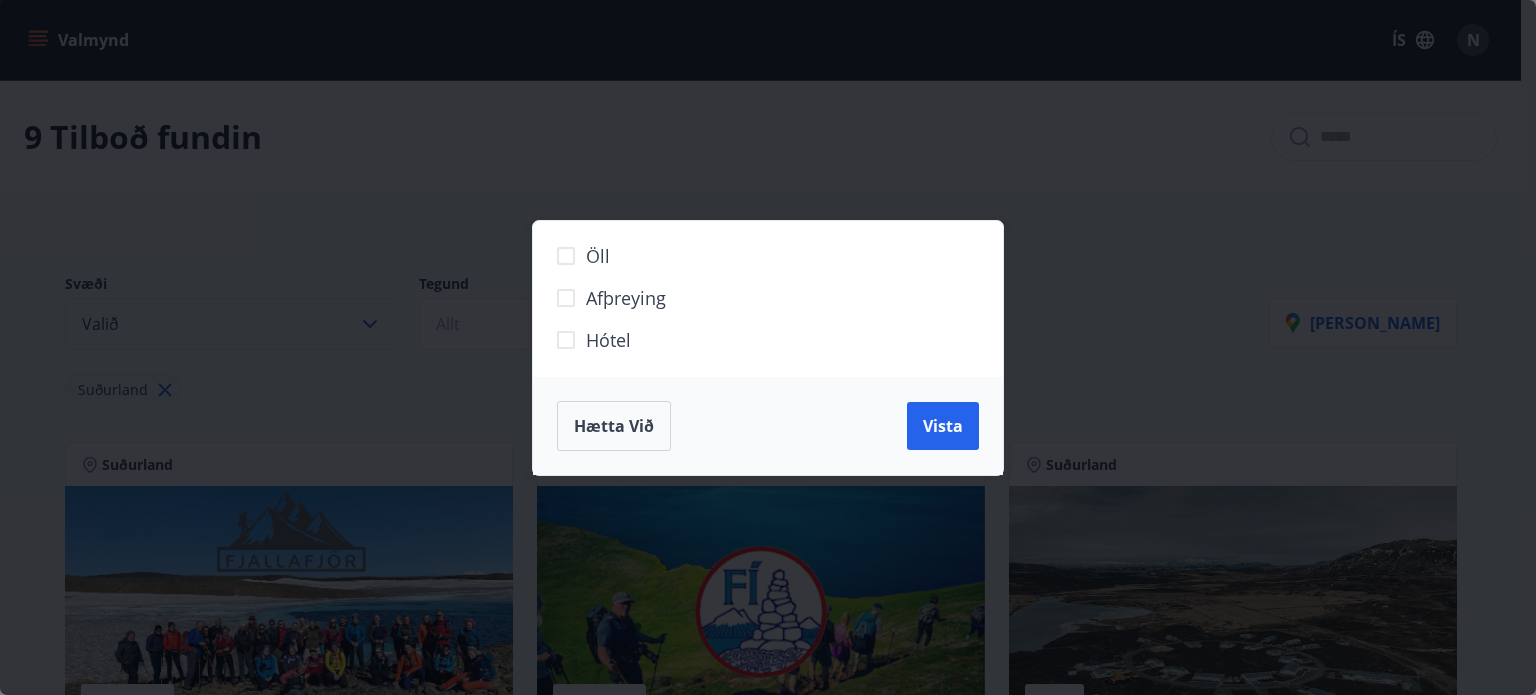 click on "Öll" at bounding box center (598, 256) 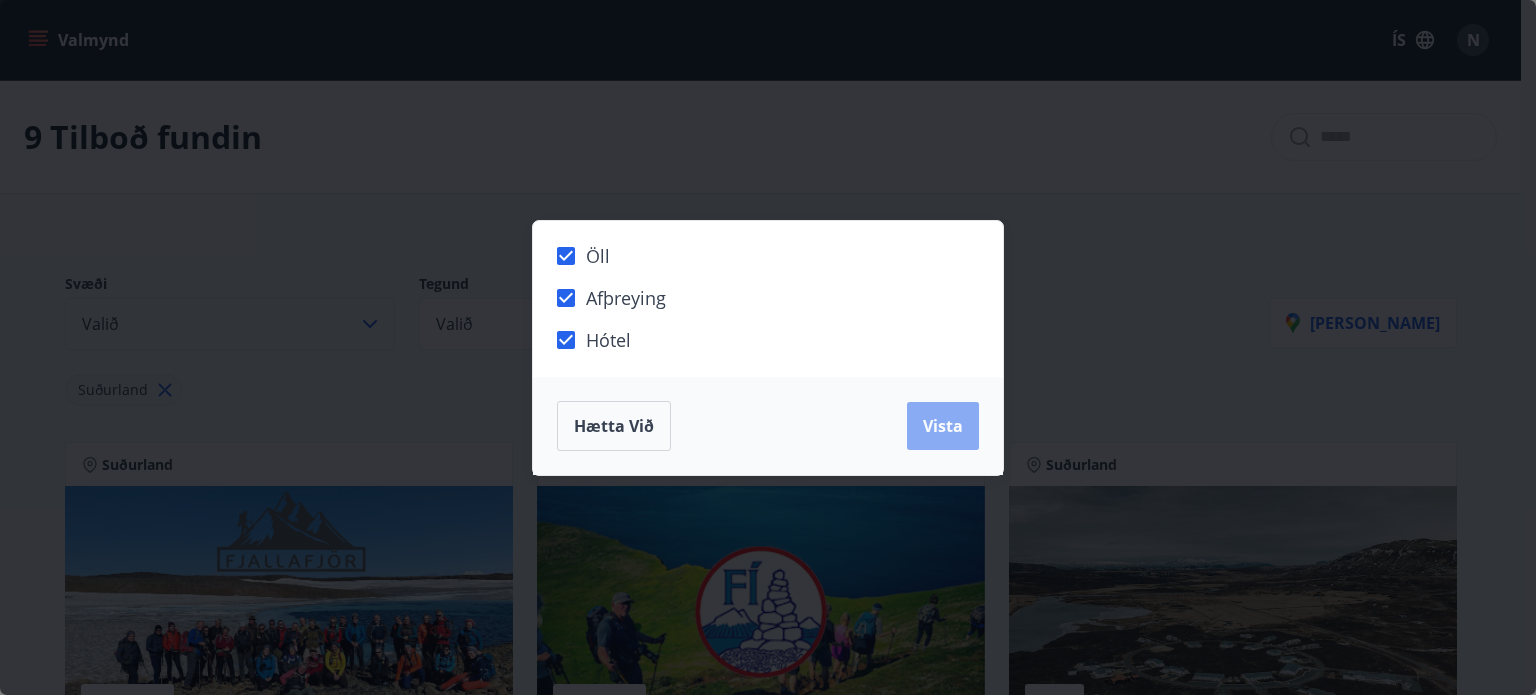click on "Vista" at bounding box center (943, 426) 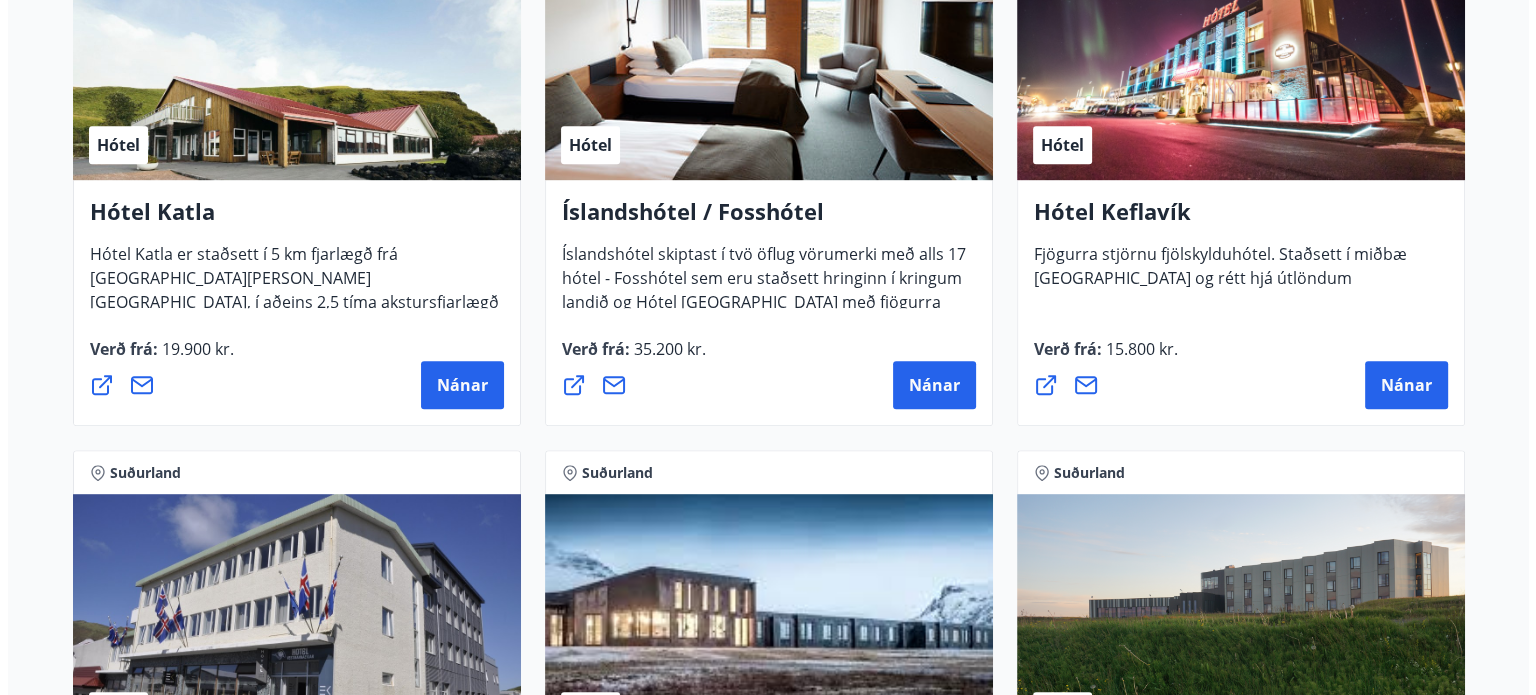 scroll, scrollTop: 1080, scrollLeft: 0, axis: vertical 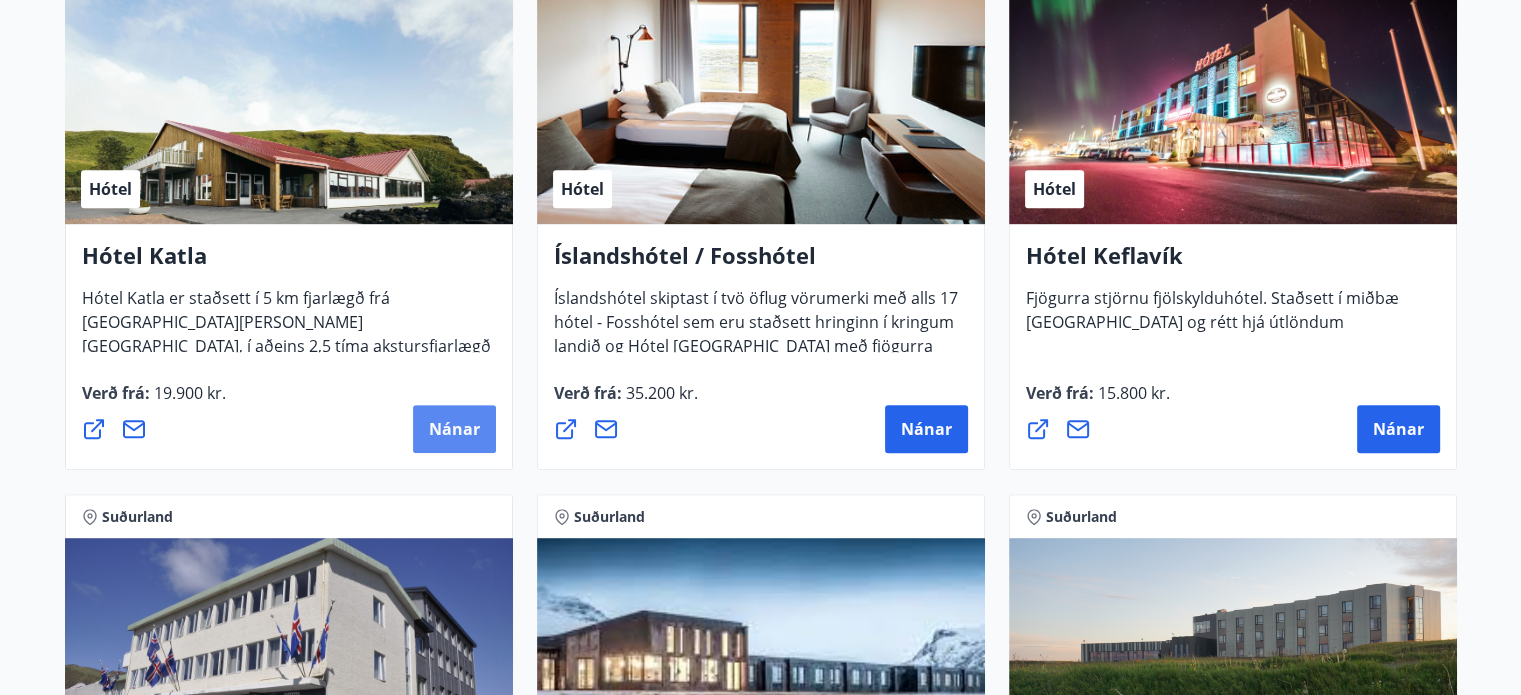 click on "Nánar" at bounding box center [454, 429] 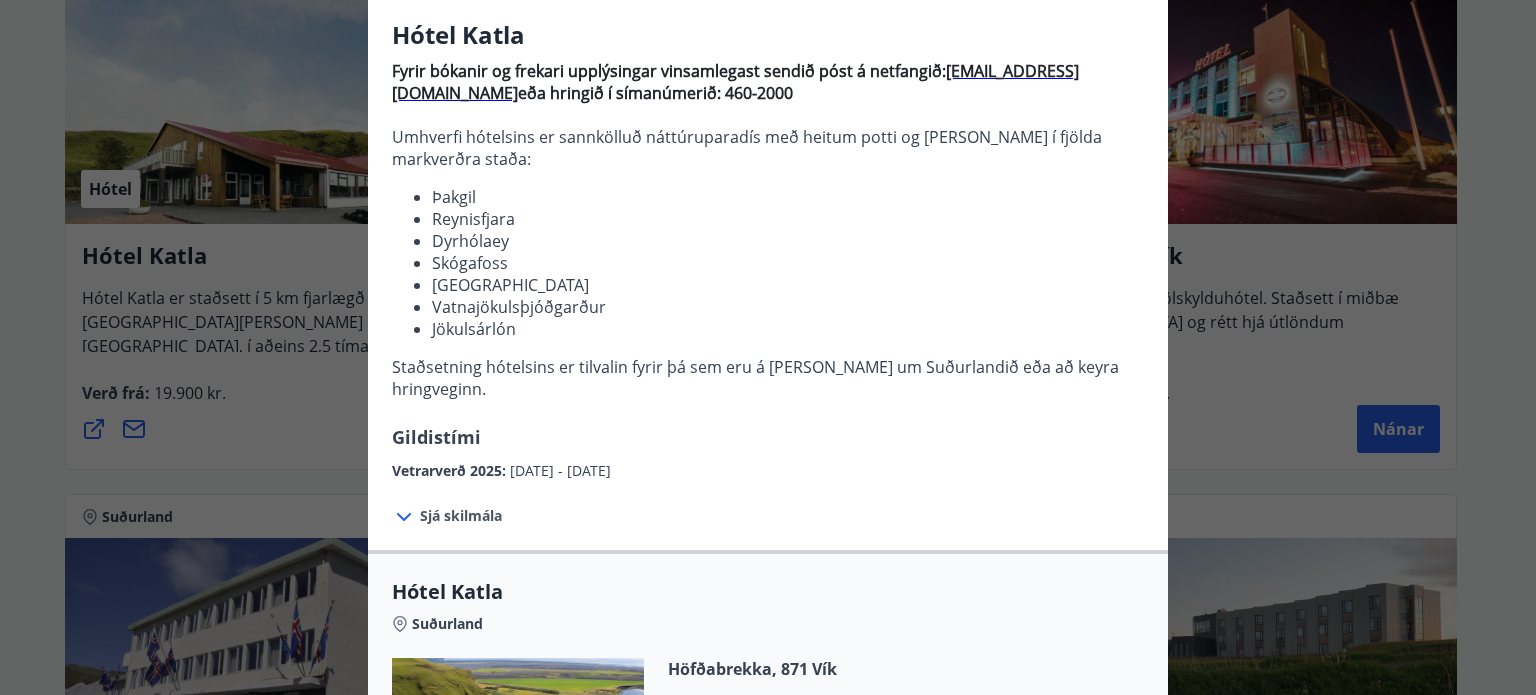 scroll, scrollTop: 300, scrollLeft: 0, axis: vertical 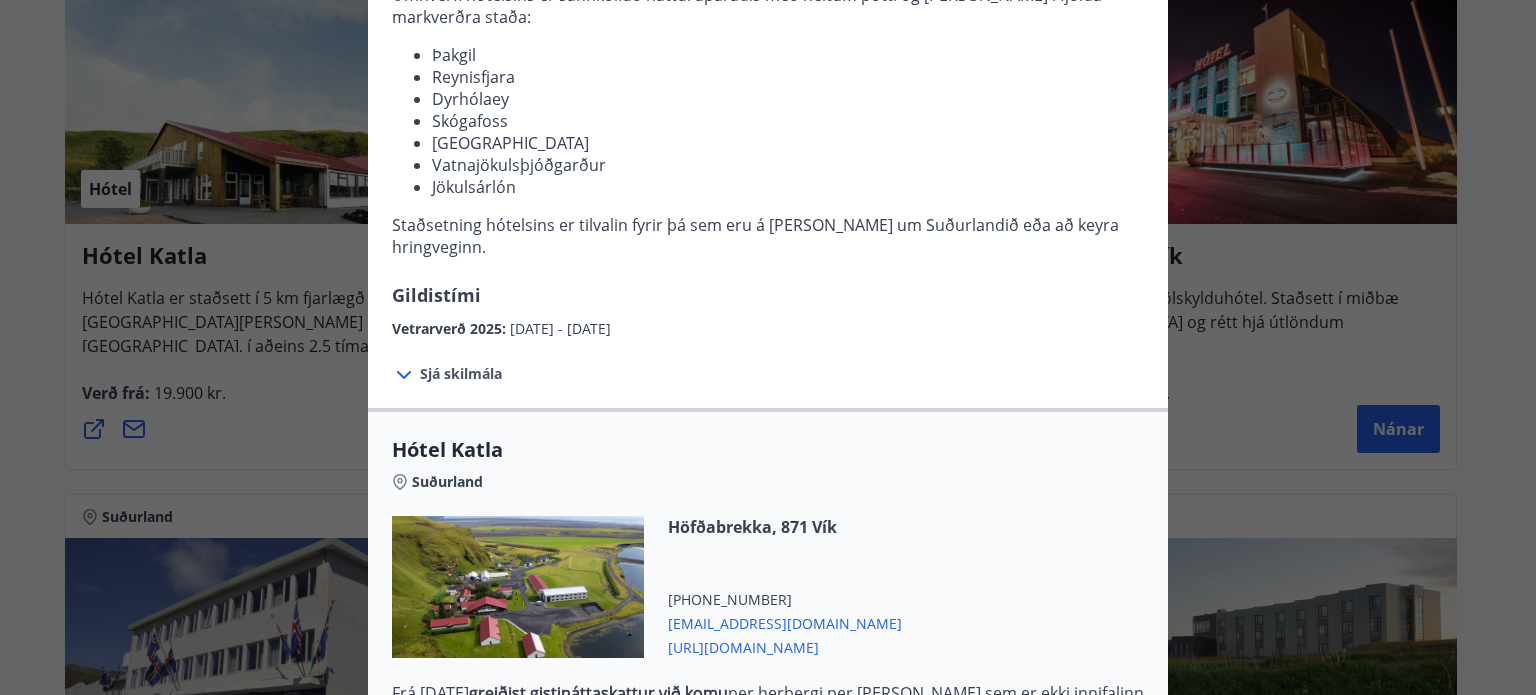 click 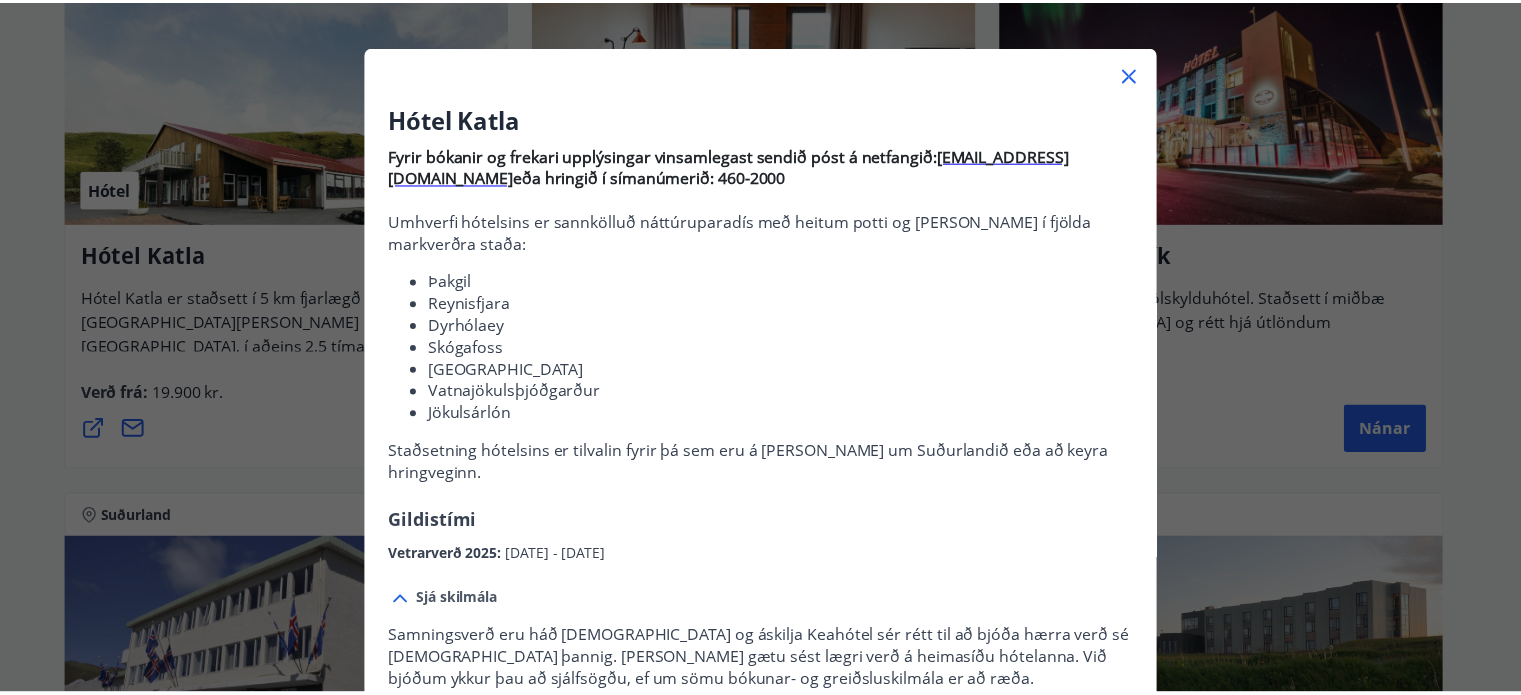 scroll, scrollTop: 0, scrollLeft: 0, axis: both 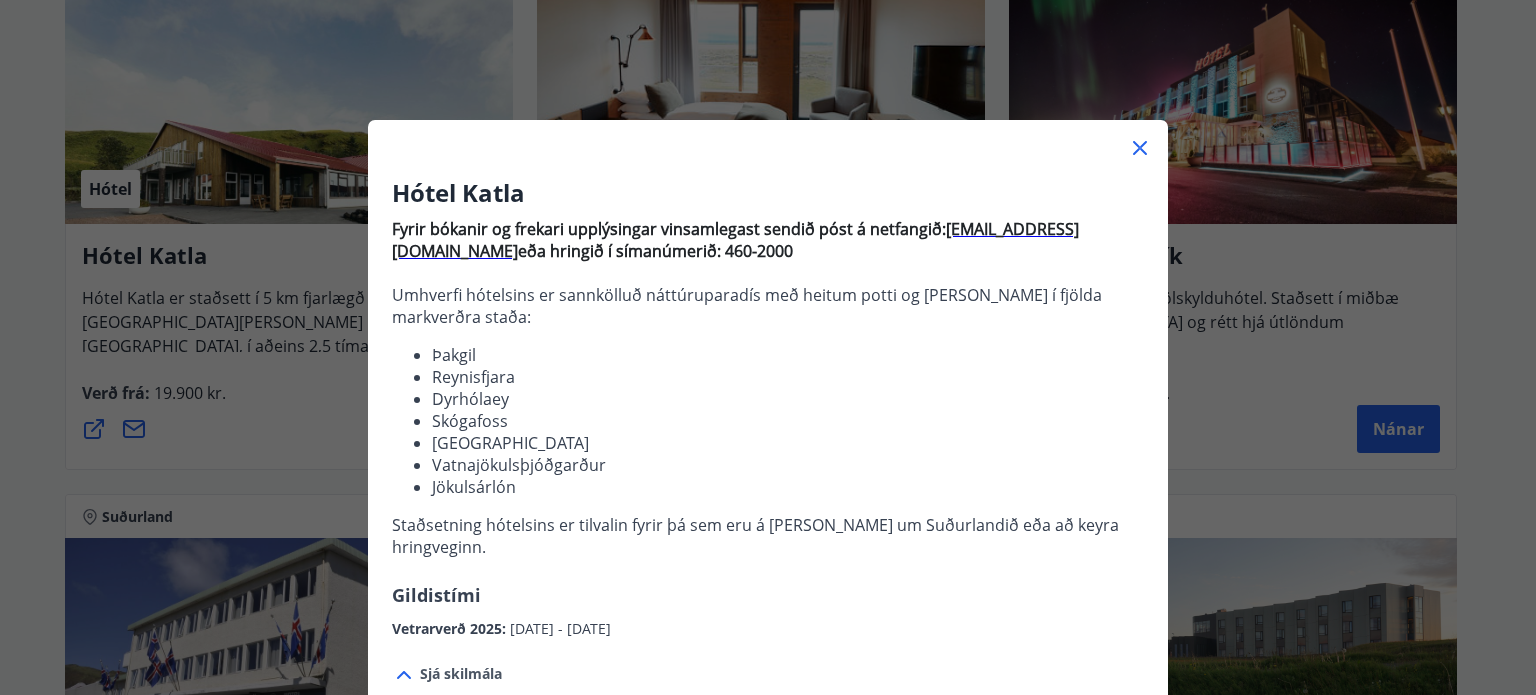 click 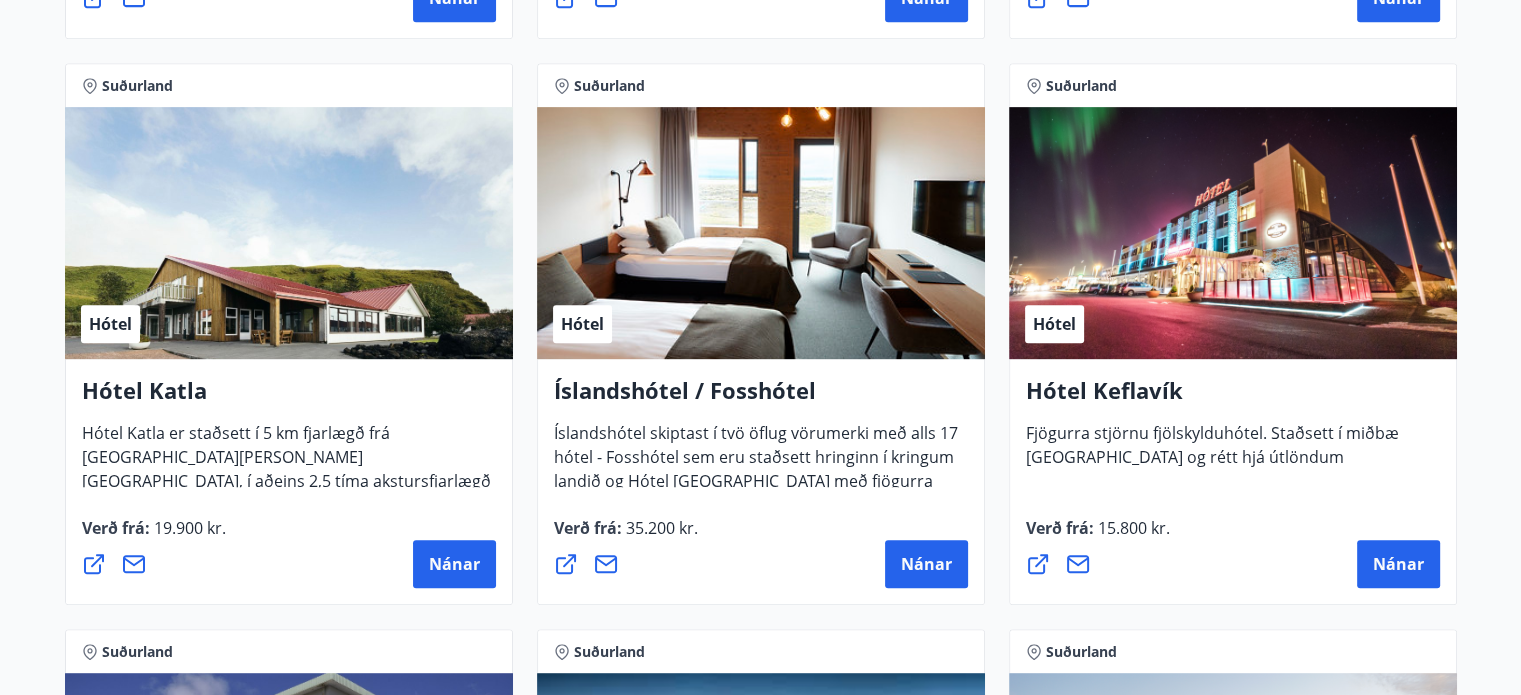 scroll, scrollTop: 880, scrollLeft: 0, axis: vertical 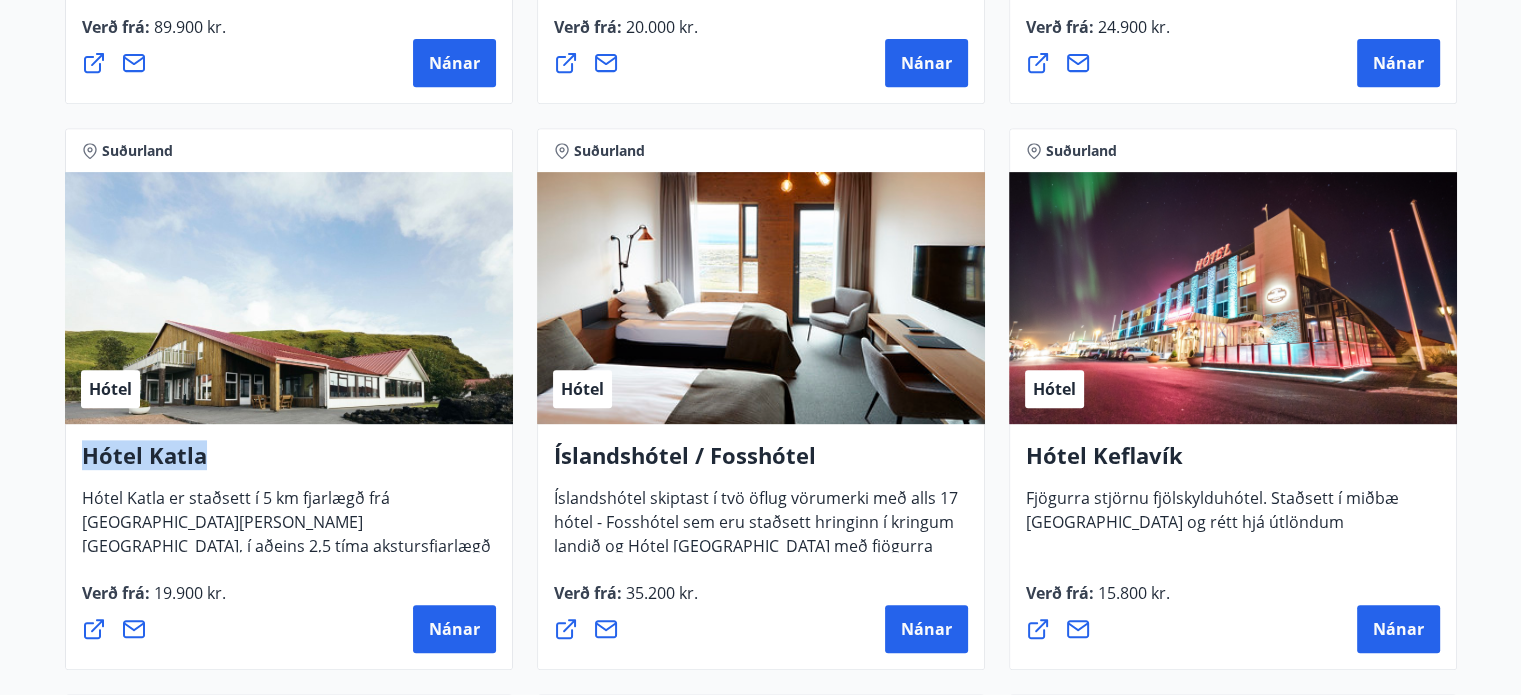 drag, startPoint x: 79, startPoint y: 451, endPoint x: 207, endPoint y: 443, distance: 128.24976 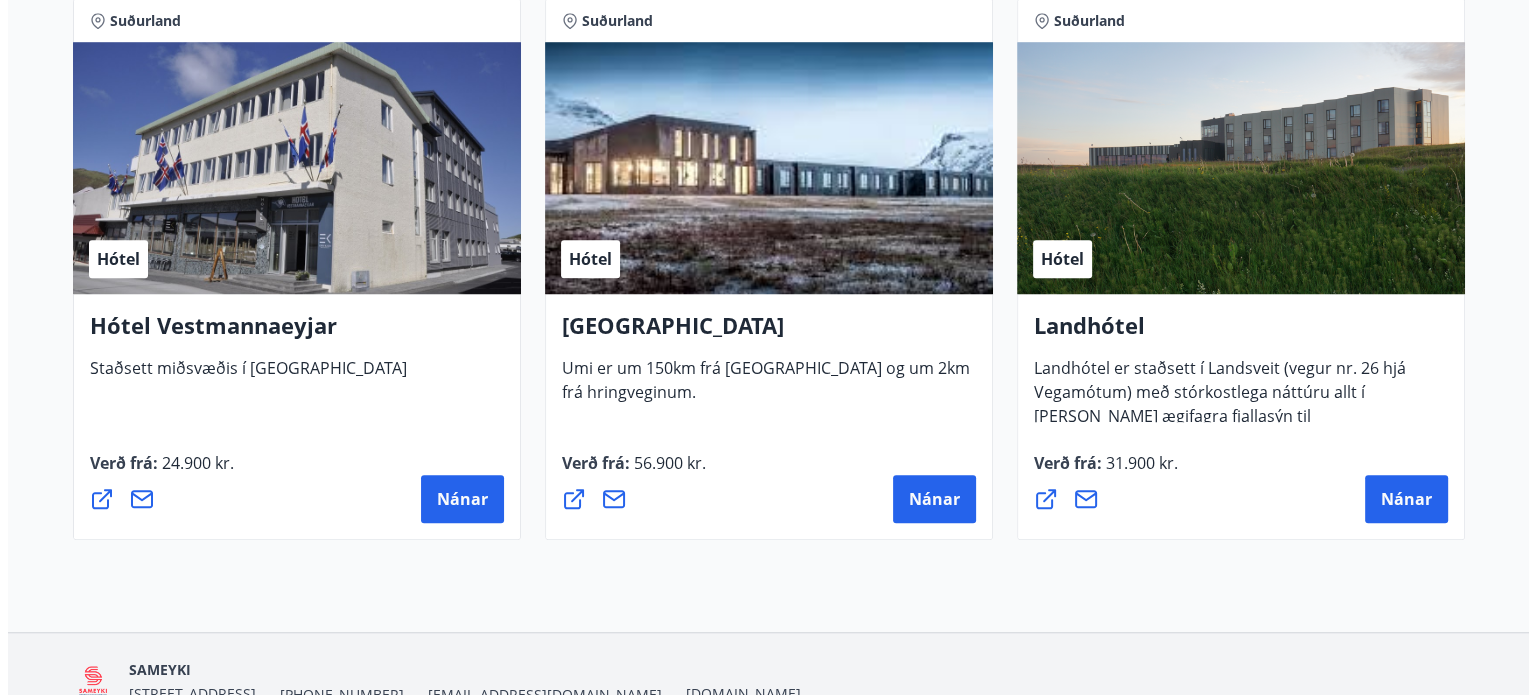 scroll, scrollTop: 1580, scrollLeft: 0, axis: vertical 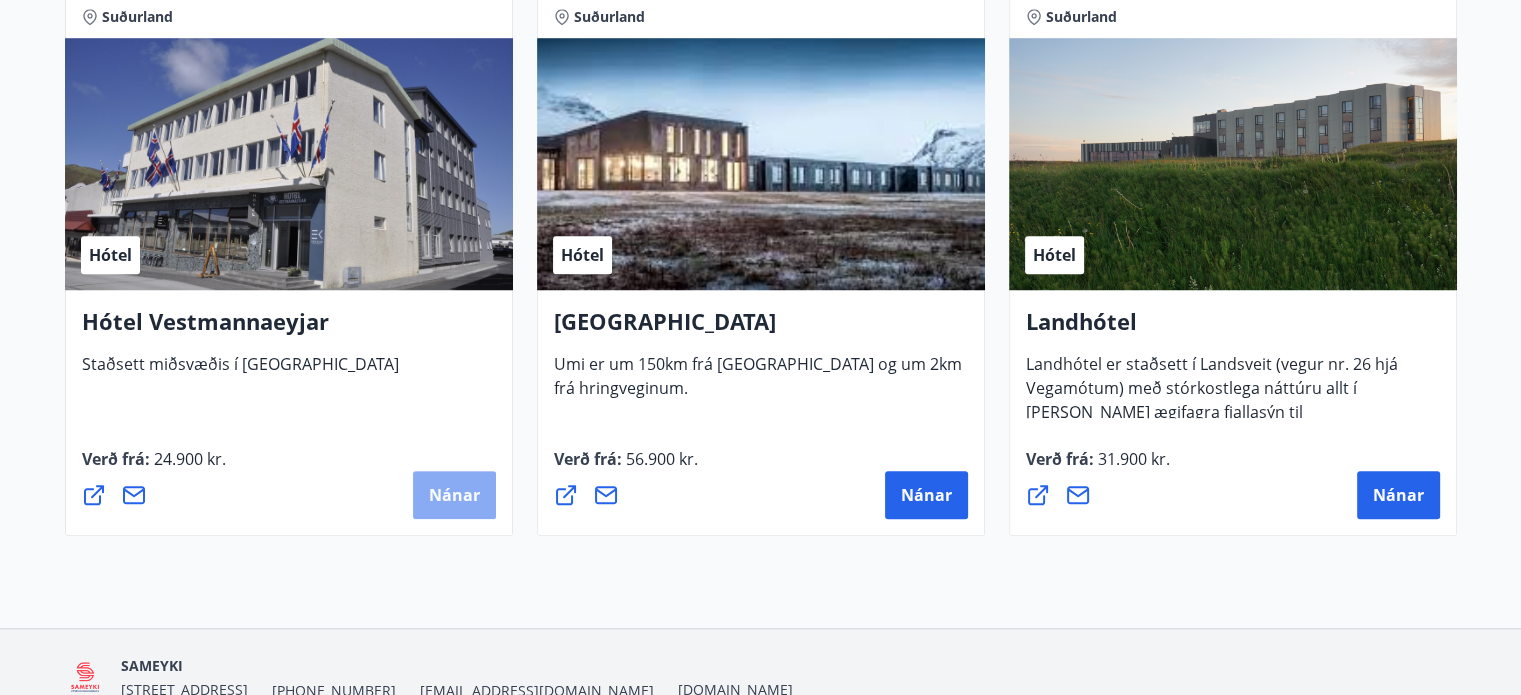 click on "Nánar" at bounding box center [454, 495] 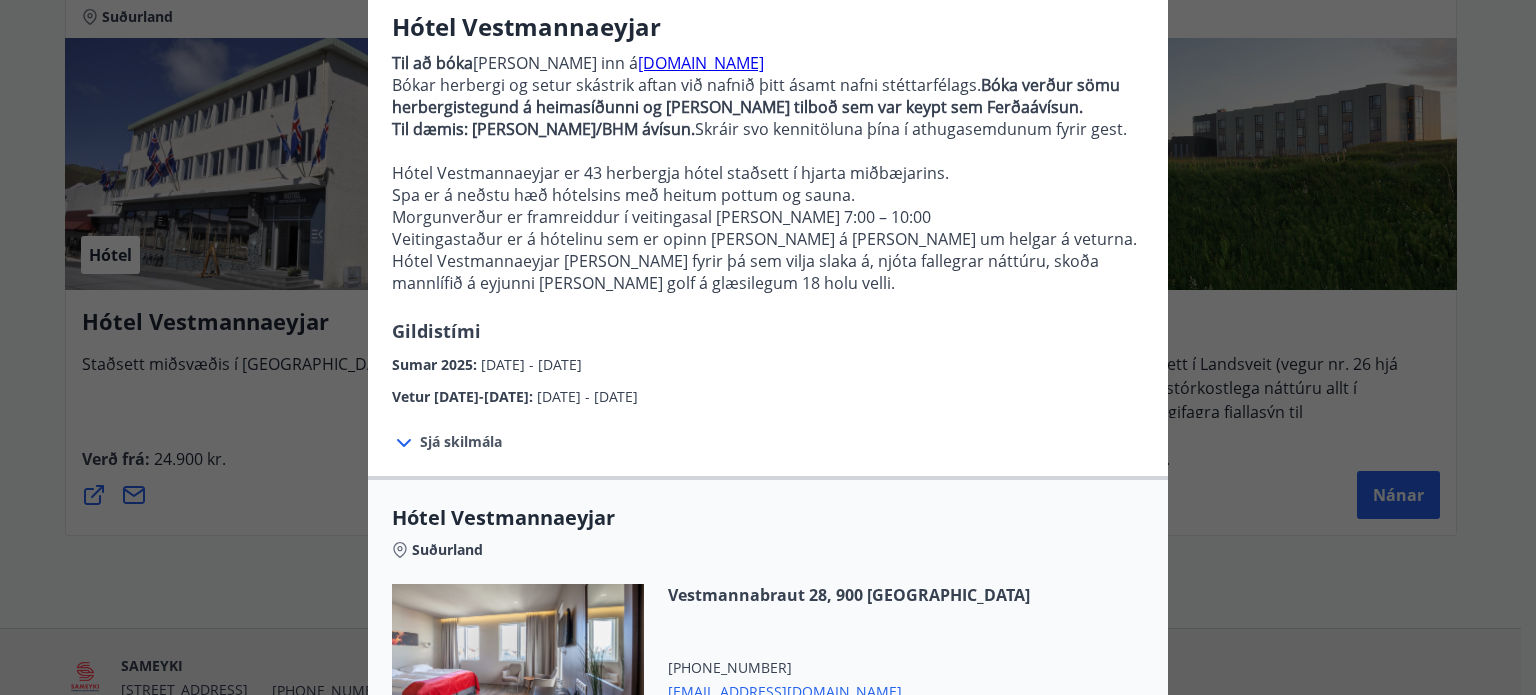 scroll, scrollTop: 200, scrollLeft: 0, axis: vertical 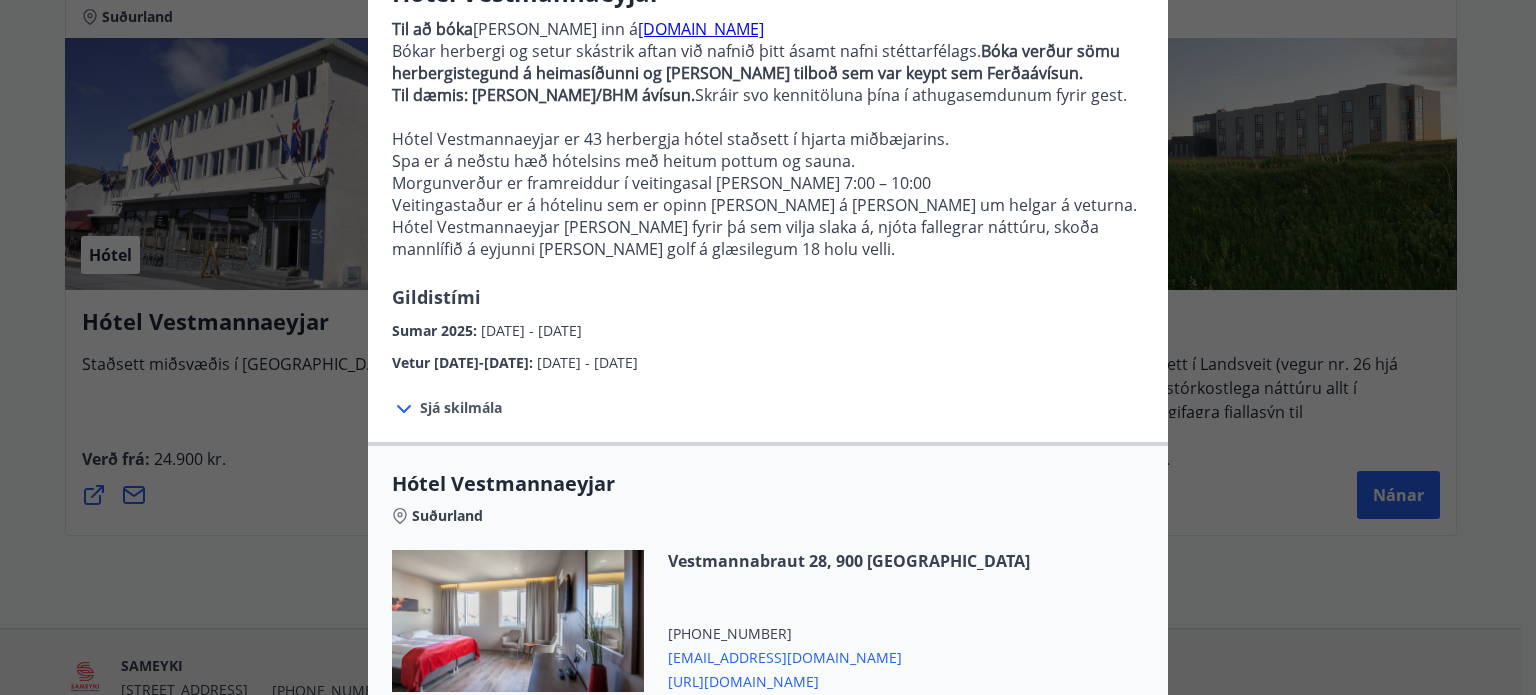 click 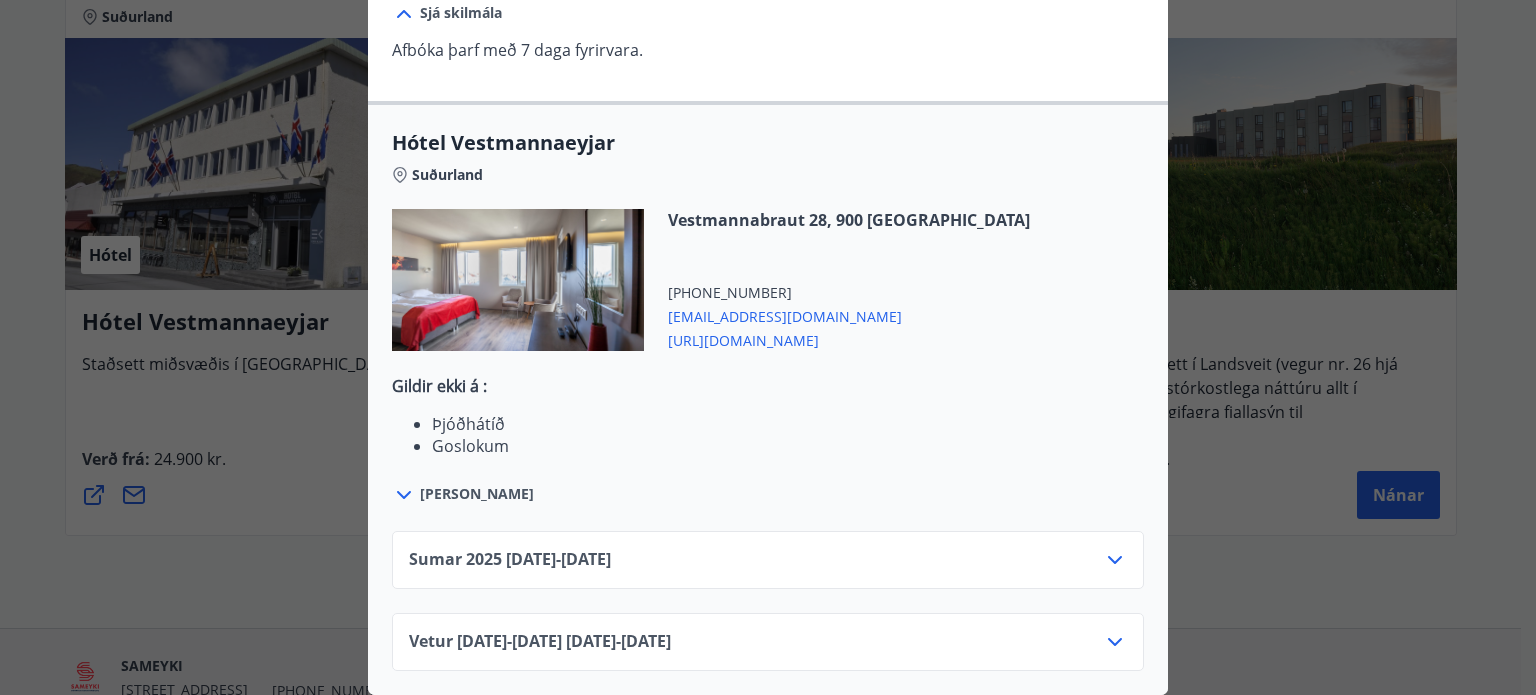 scroll, scrollTop: 608, scrollLeft: 0, axis: vertical 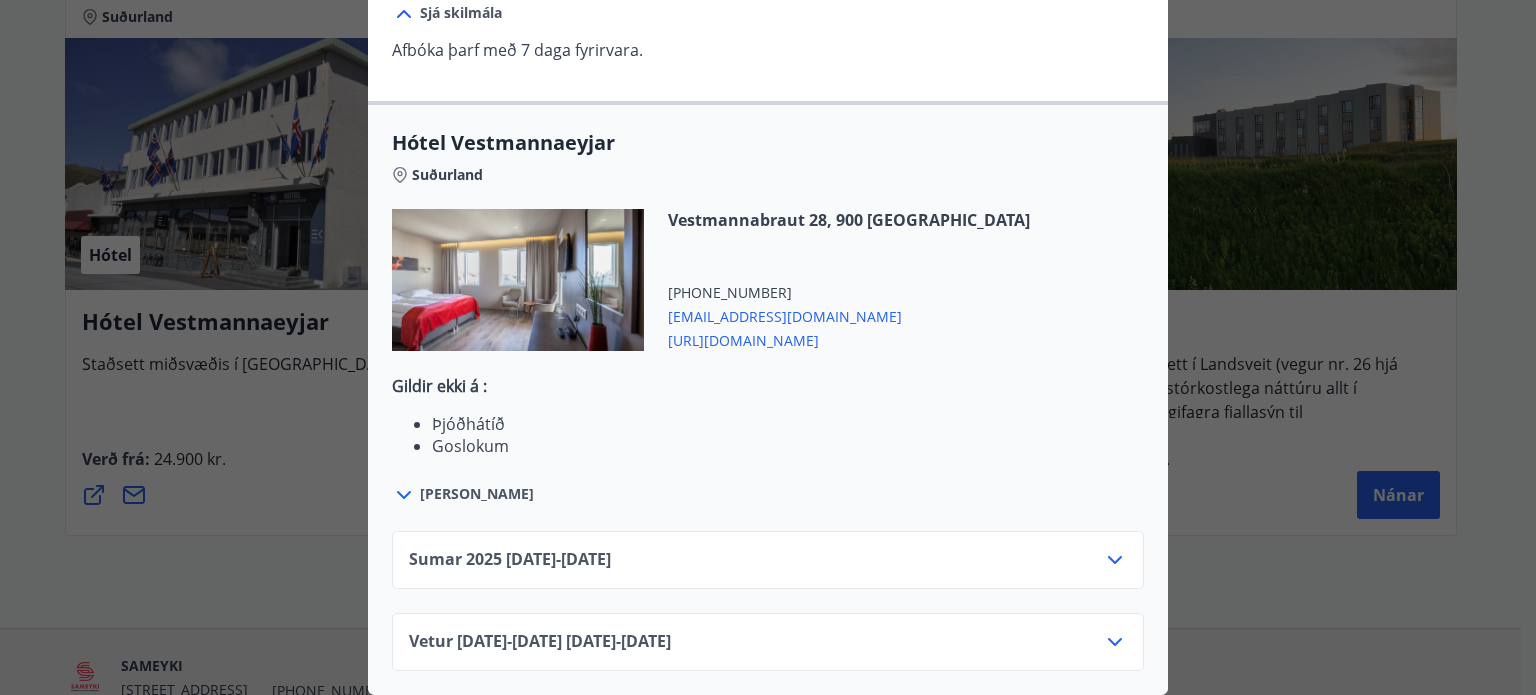 click on "Sumar [PHONE_NUMBER][DATE]  -  [DATE]" at bounding box center [768, 568] 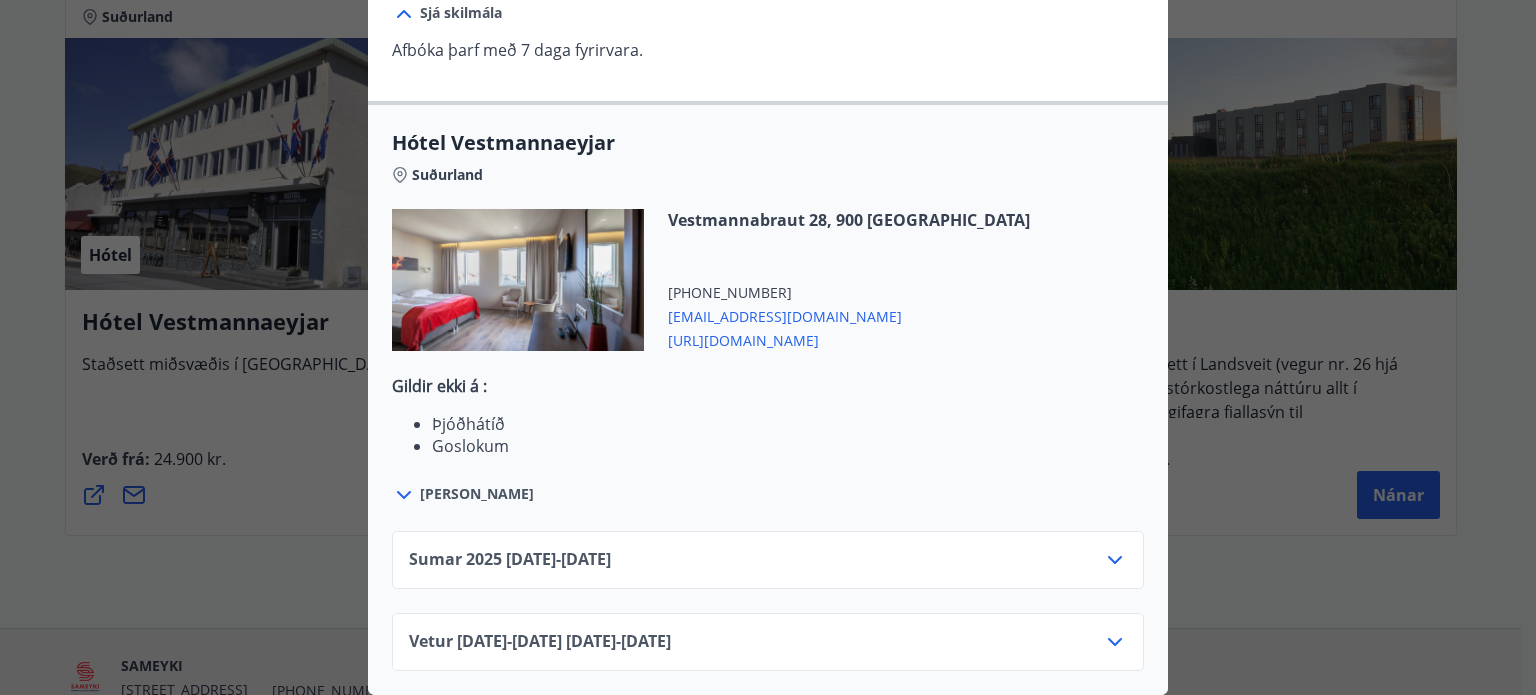 click on "Sumar [PHONE_NUMBER][DATE]  -  [DATE]" at bounding box center (768, 568) 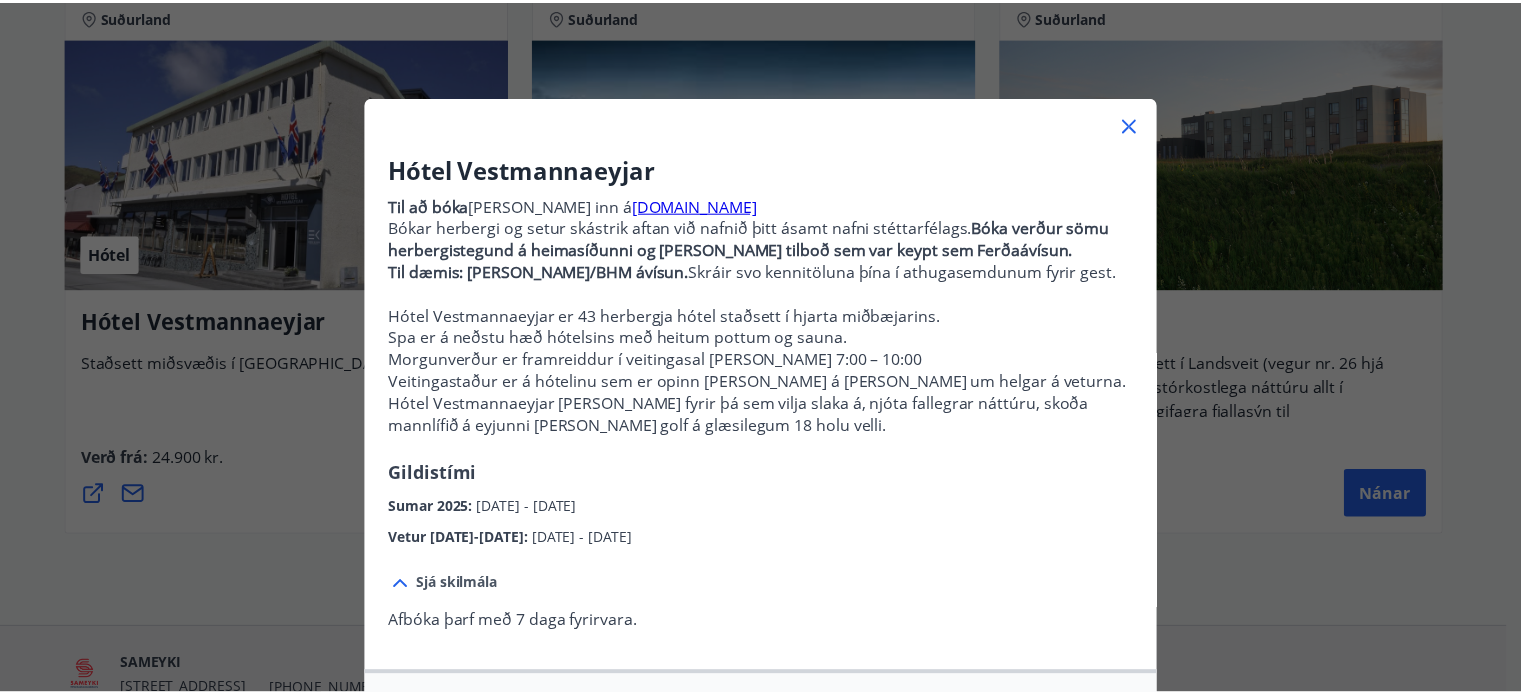 scroll, scrollTop: 0, scrollLeft: 0, axis: both 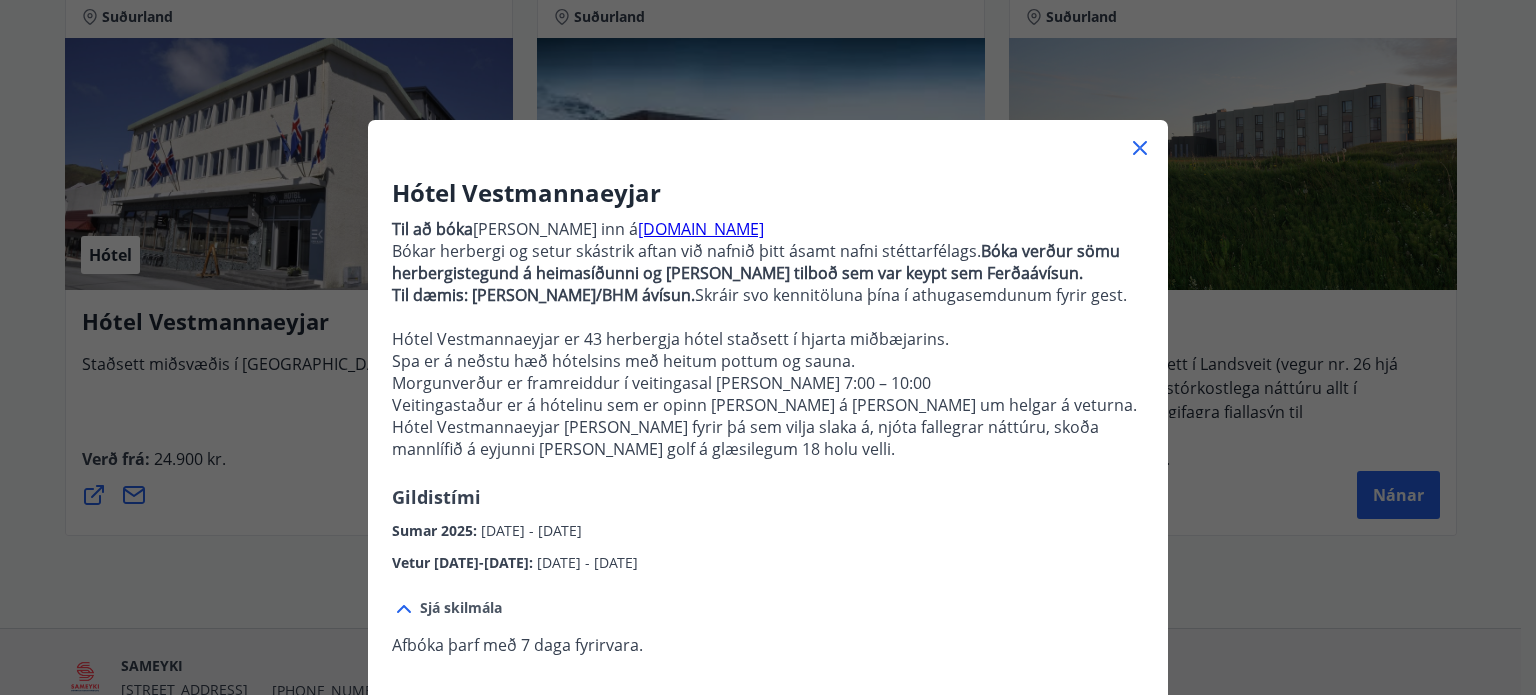 click 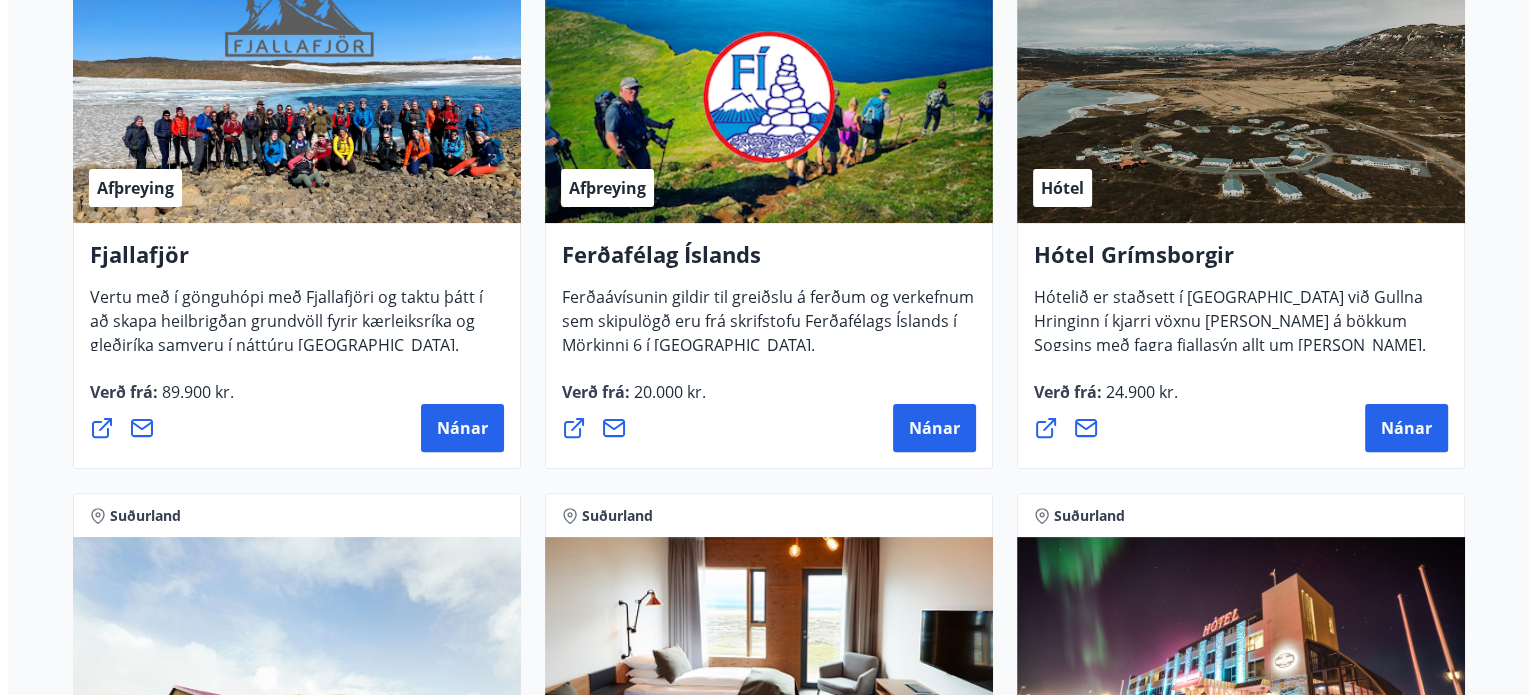 scroll, scrollTop: 480, scrollLeft: 0, axis: vertical 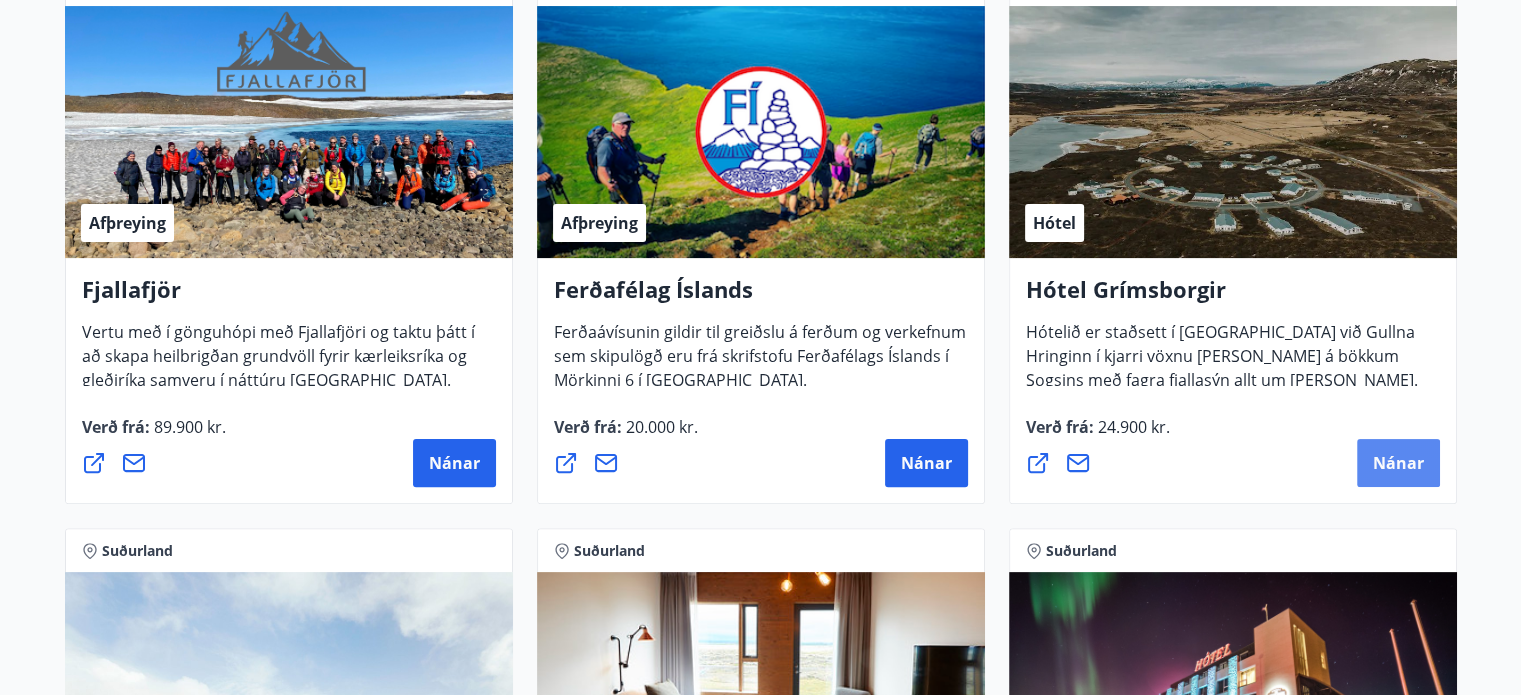 click on "Nánar" at bounding box center (1398, 463) 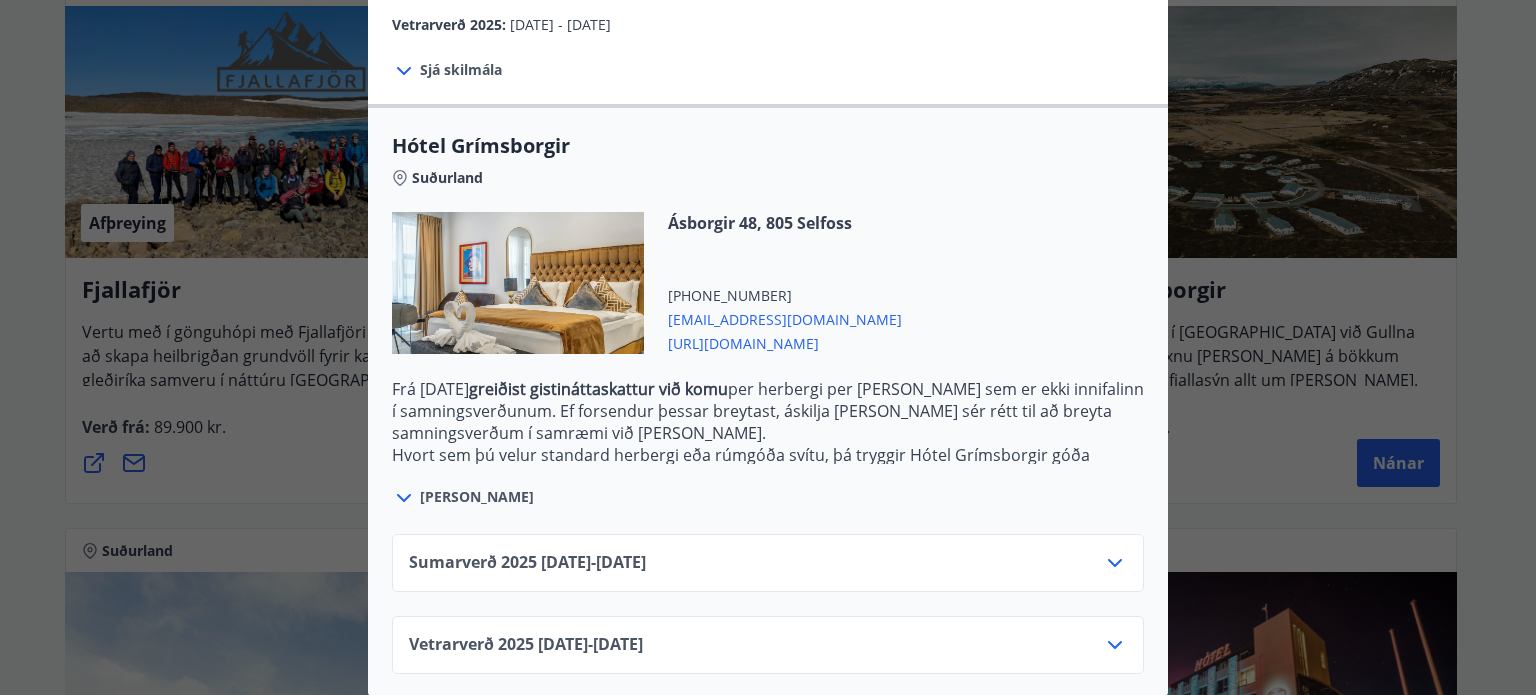 scroll, scrollTop: 444, scrollLeft: 0, axis: vertical 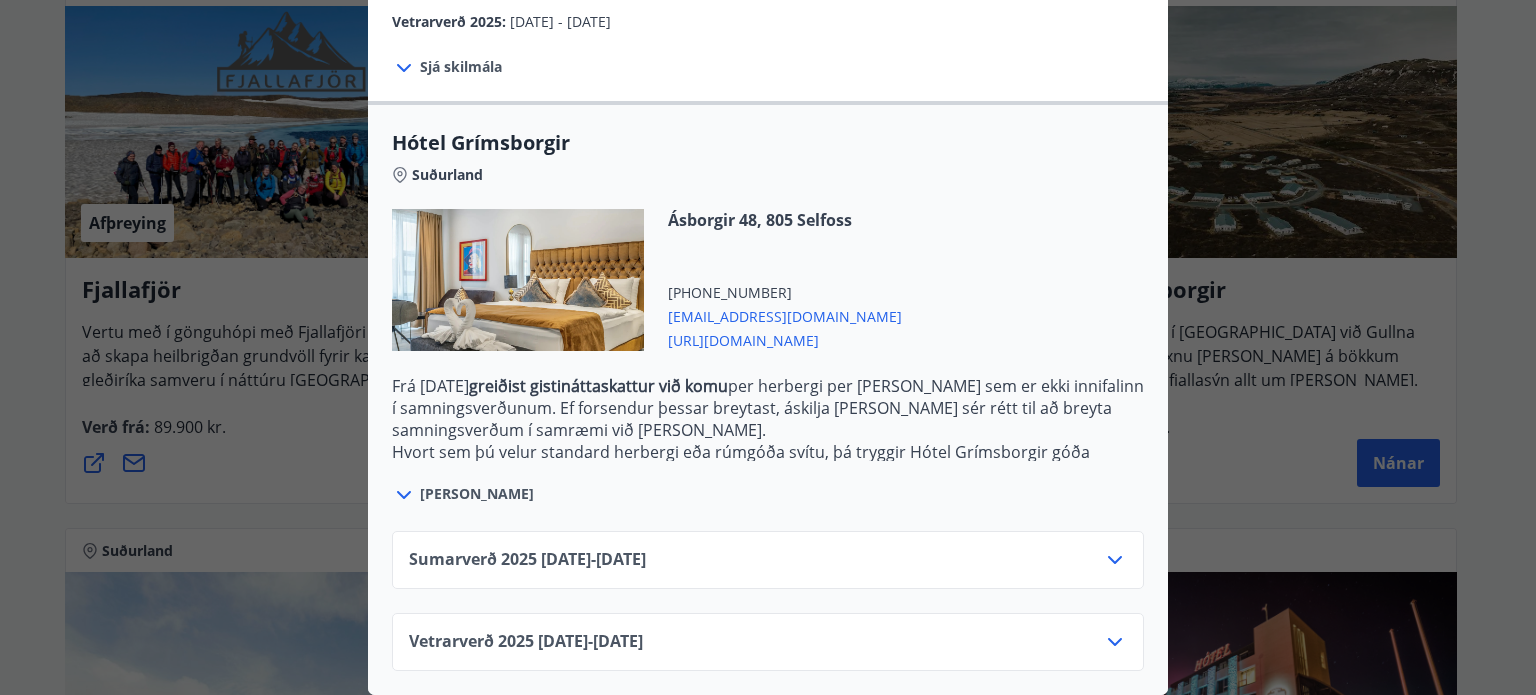 click 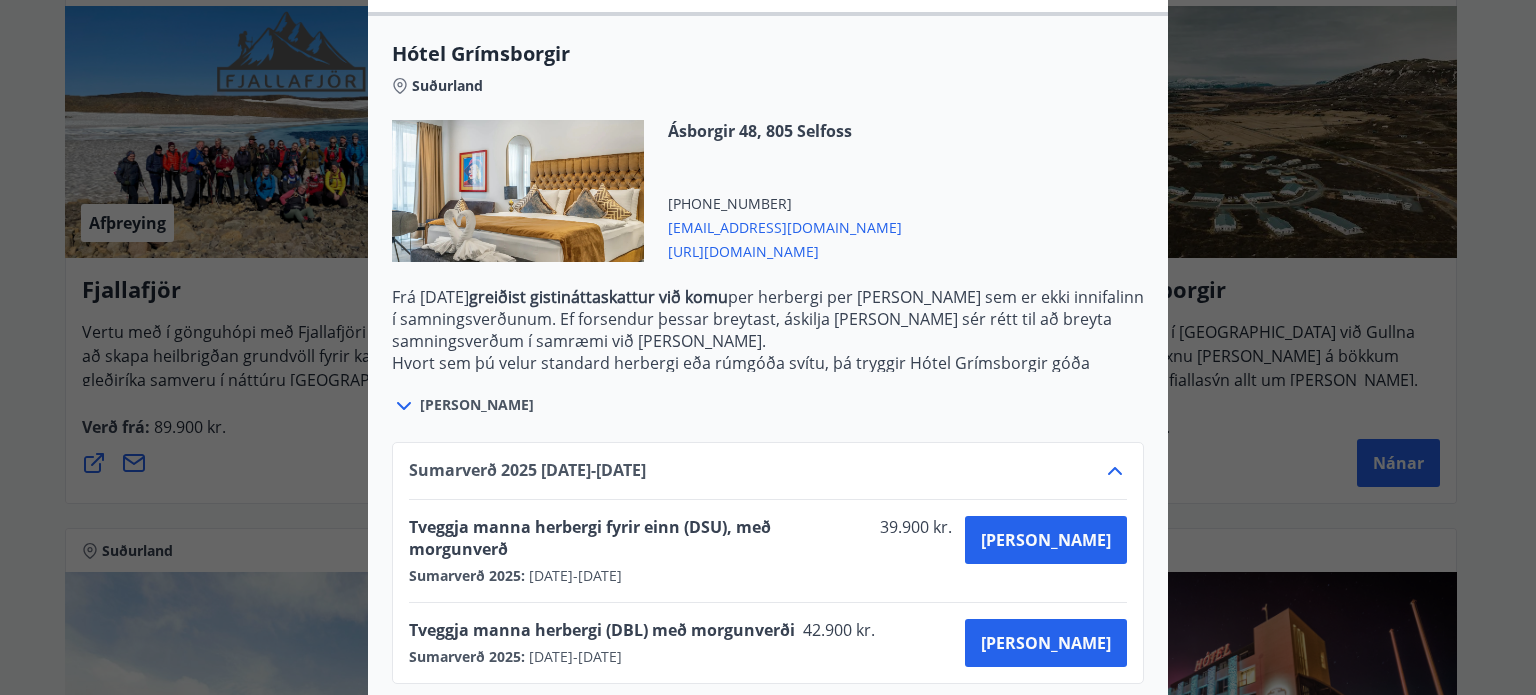 scroll, scrollTop: 606, scrollLeft: 0, axis: vertical 